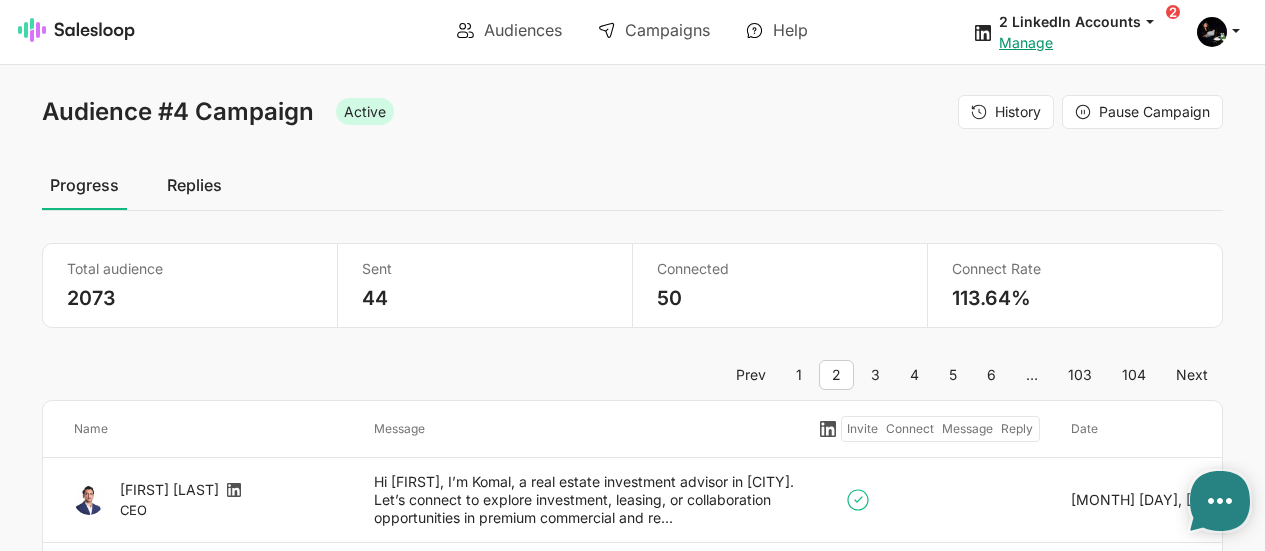 scroll, scrollTop: 1130, scrollLeft: 0, axis: vertical 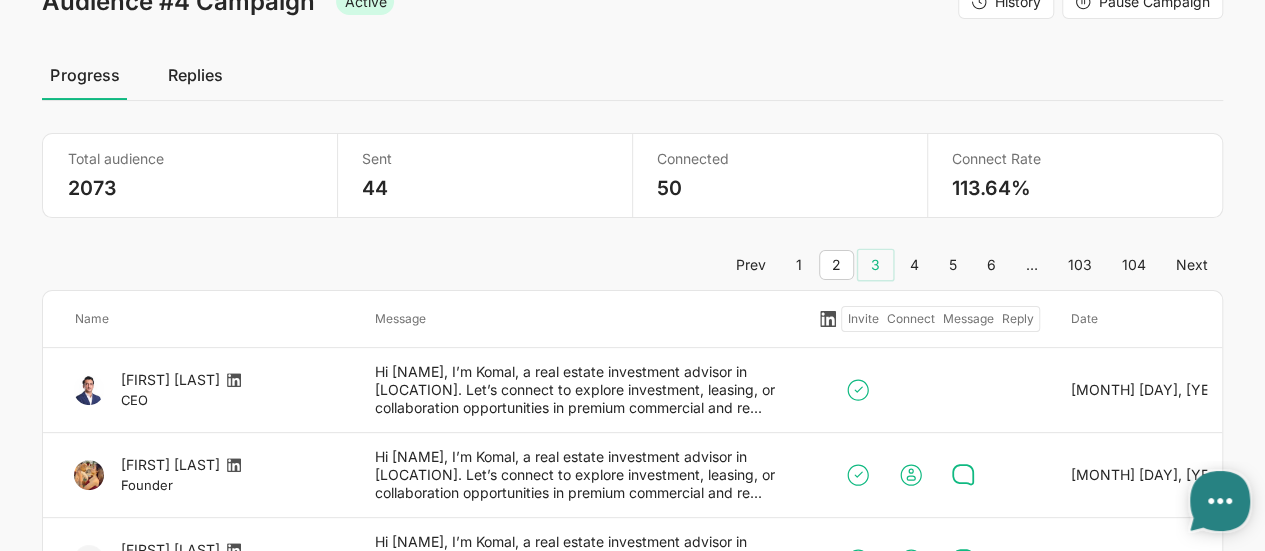 click on "3" at bounding box center [875, 265] 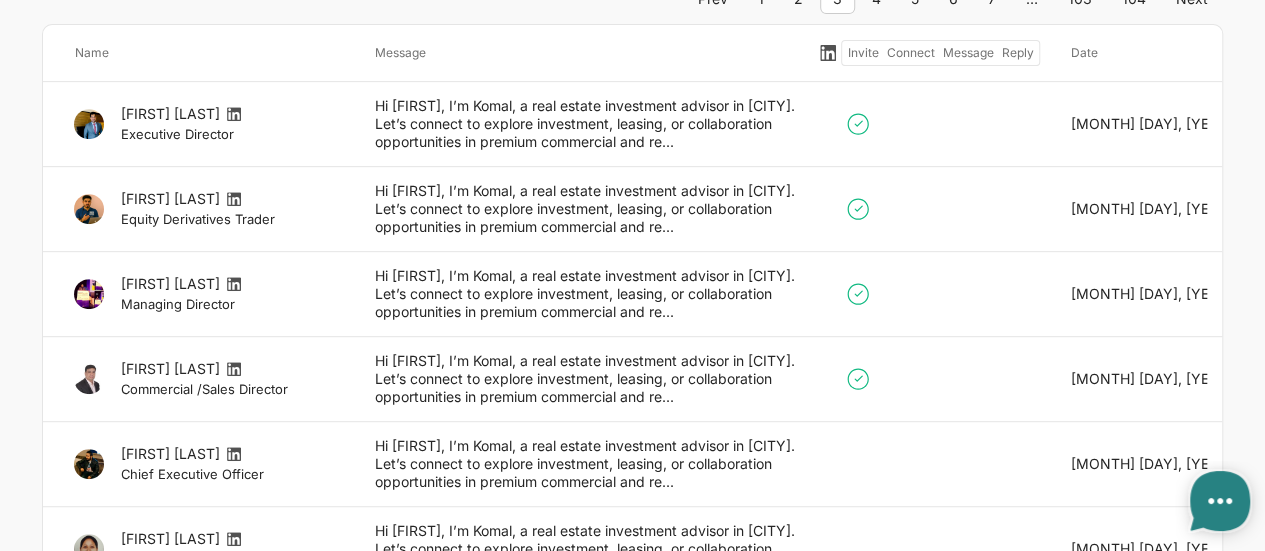 scroll, scrollTop: 375, scrollLeft: 0, axis: vertical 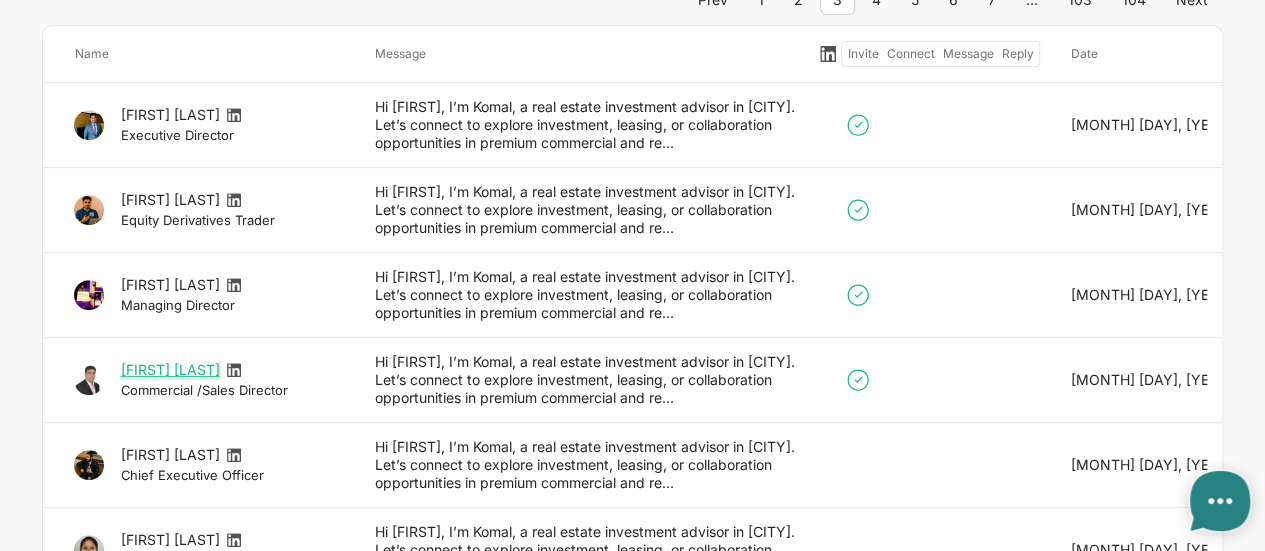 click on "[FIRST] [LAST] [LAST]" at bounding box center [169, 369] 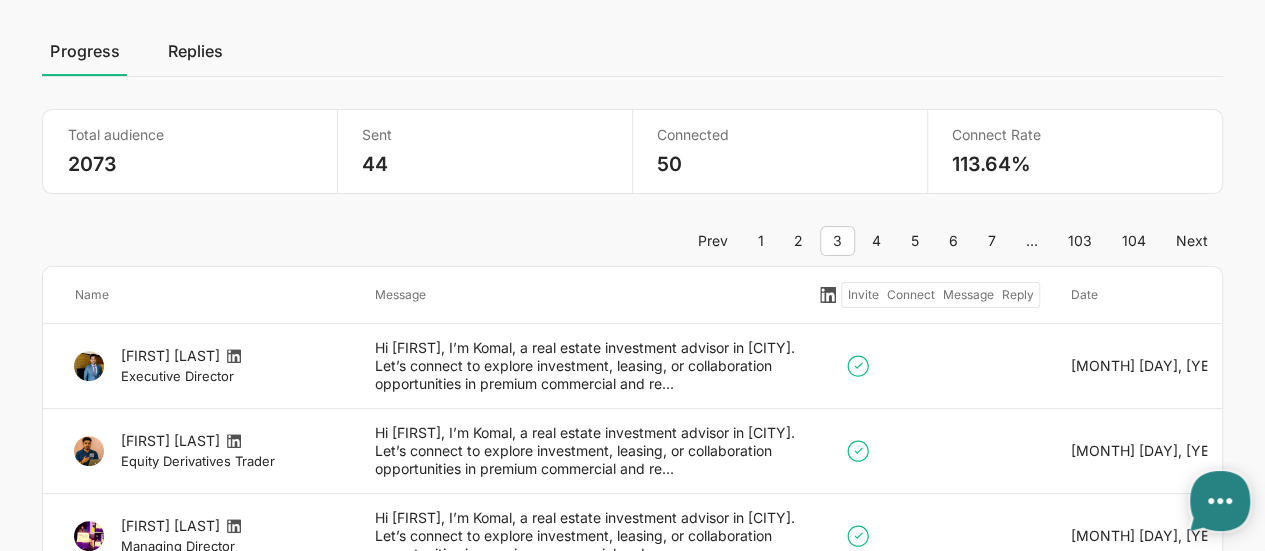 scroll, scrollTop: 131, scrollLeft: 0, axis: vertical 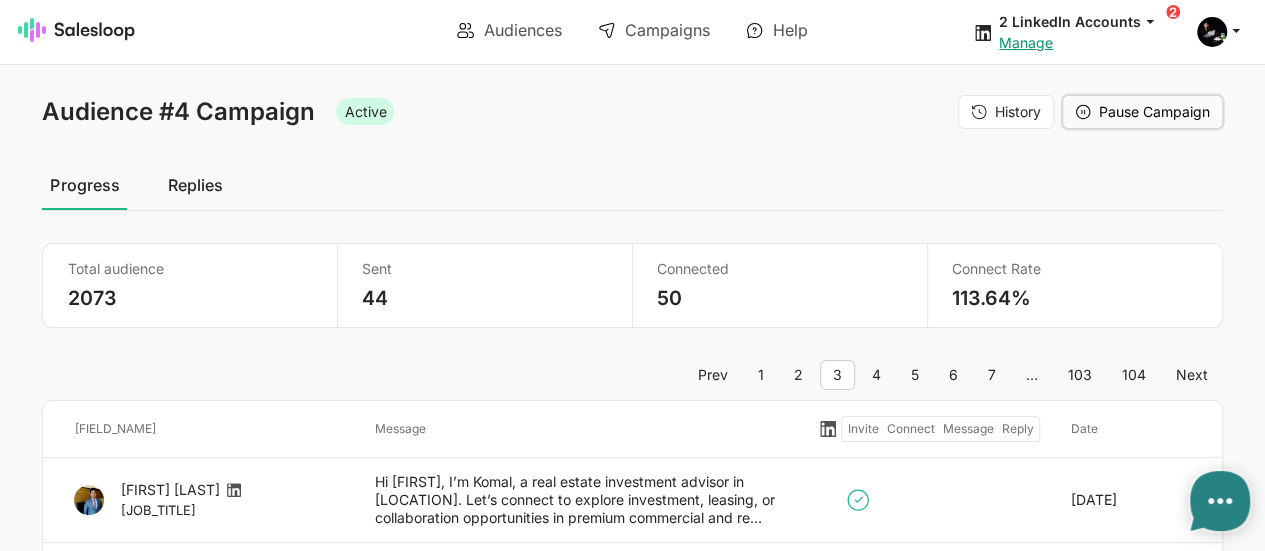 click on "Pause Campaign" at bounding box center (1154, 111) 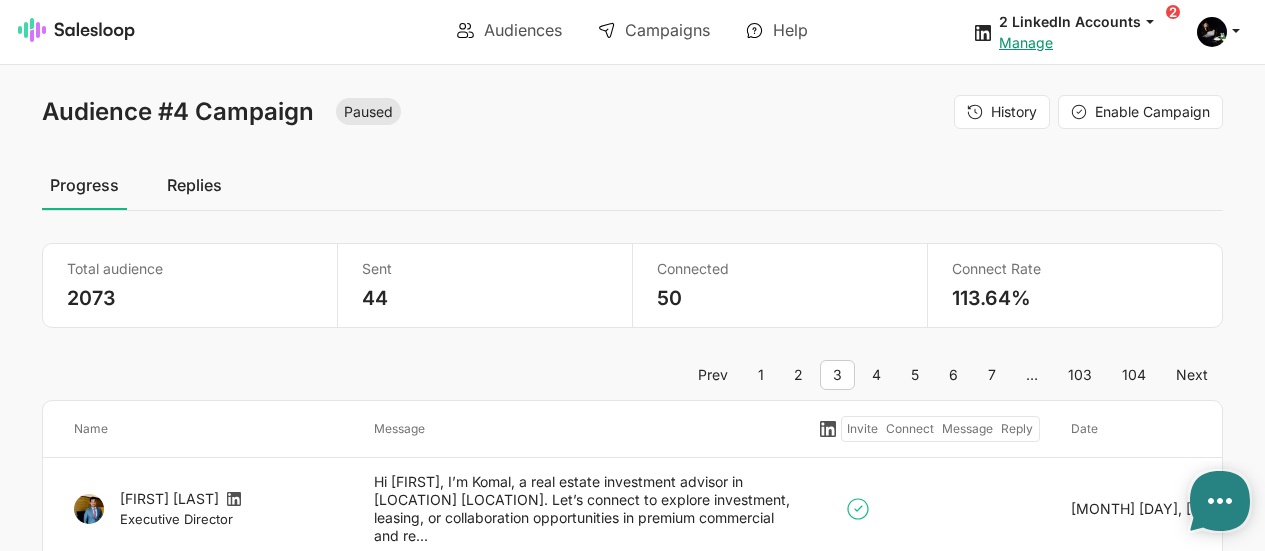 scroll, scrollTop: 0, scrollLeft: 0, axis: both 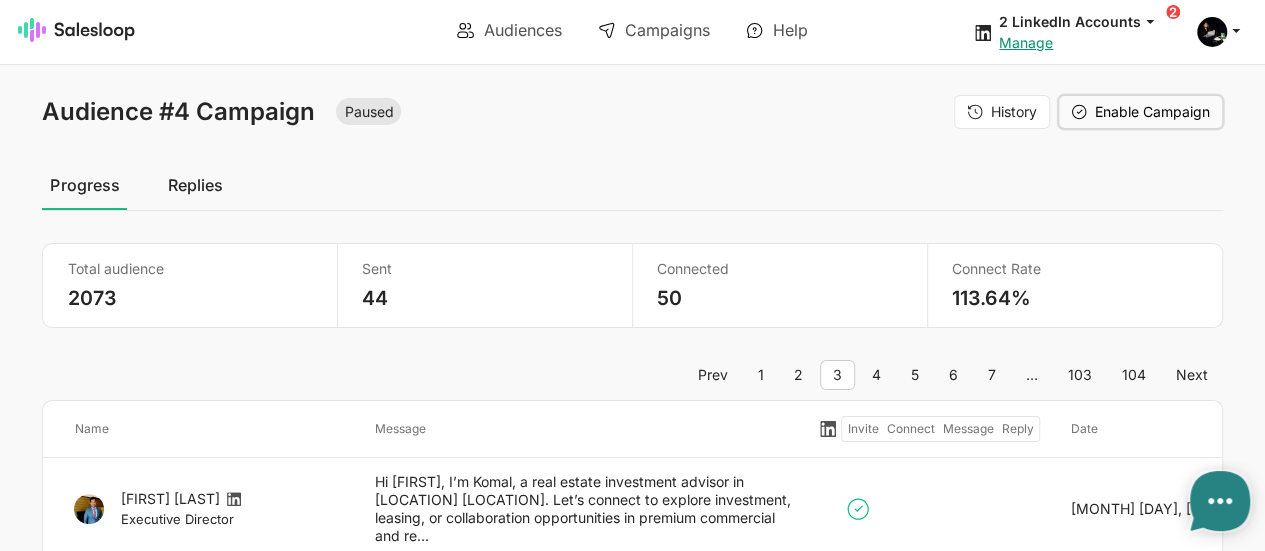 click on "Enable Campaign" at bounding box center (1140, 112) 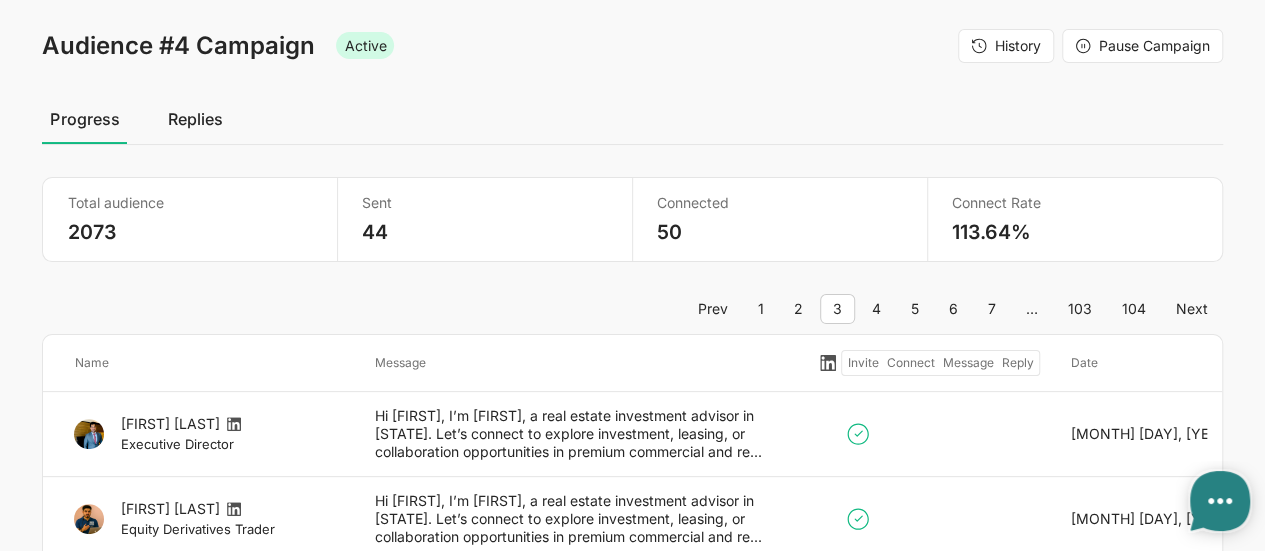 scroll, scrollTop: 0, scrollLeft: 0, axis: both 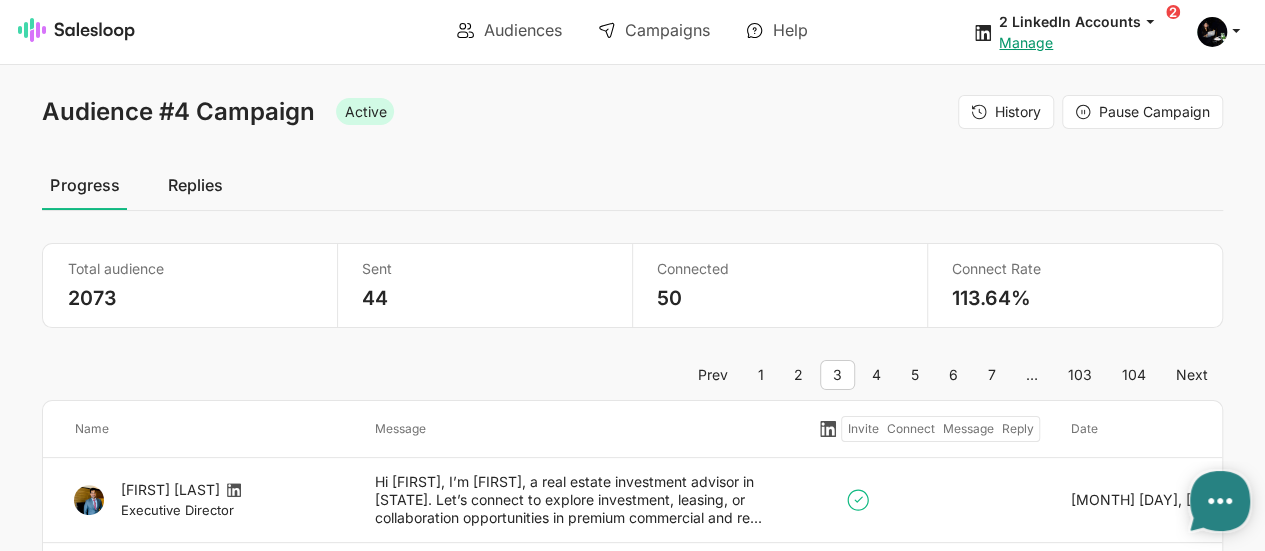 click on "[DATE], [TIME] [TYPE]:
Looks like something went wrong when we tried to process your request. We will try again shortly. Please let us know if the problem persists. jobs:
[DATE], [TIME] [TYPE]:
We've reached LinkedIn's daily connection or personalized connection limit. To avoid getting flagged, we've temporarily paused sending connection requests. jobs:
[DATE], [TIME] [TYPE]:
Looks like something went wrong when we tried to process your request. We will try again shortly. Please let us know if the problem persists. Manage" at bounding box center [1086, 32] 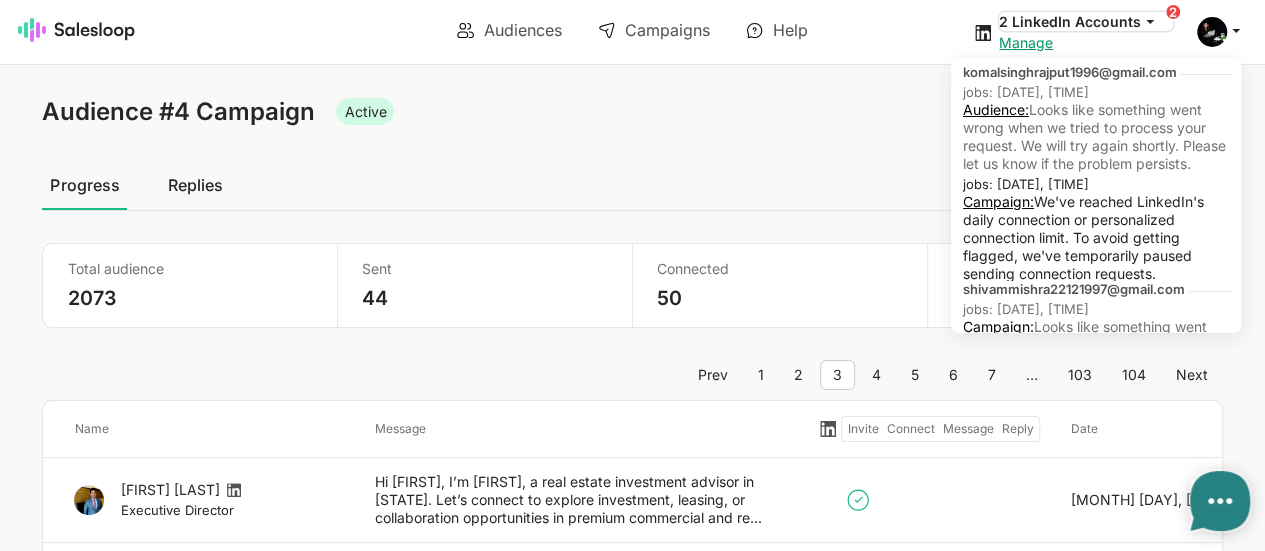 click on "2
LinkedIn Accounts" at bounding box center [1086, 21] 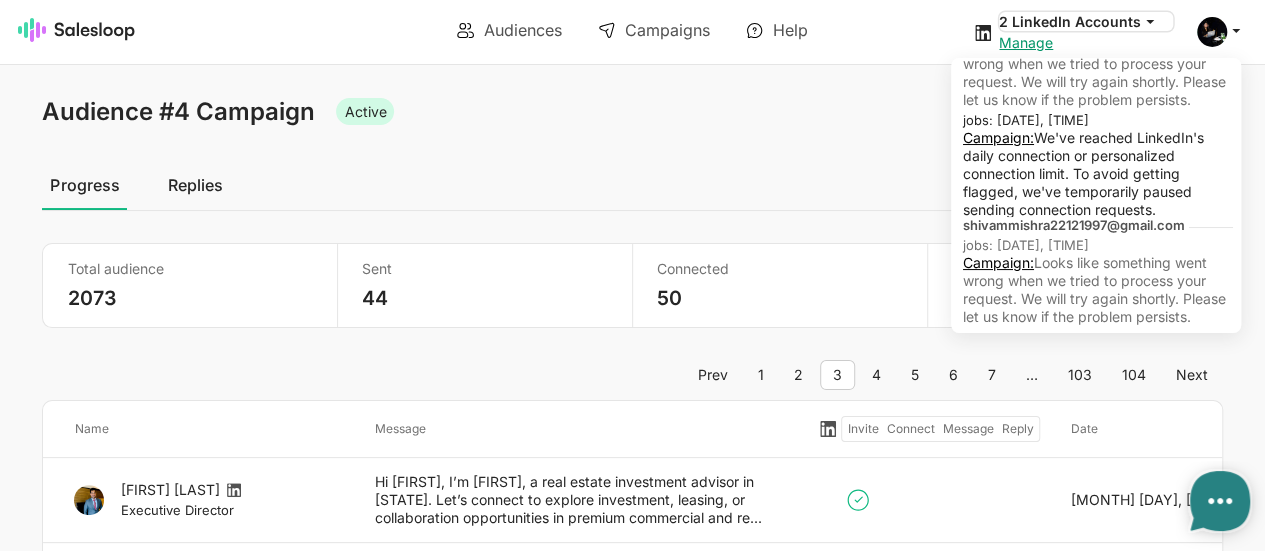 scroll, scrollTop: 114, scrollLeft: 0, axis: vertical 